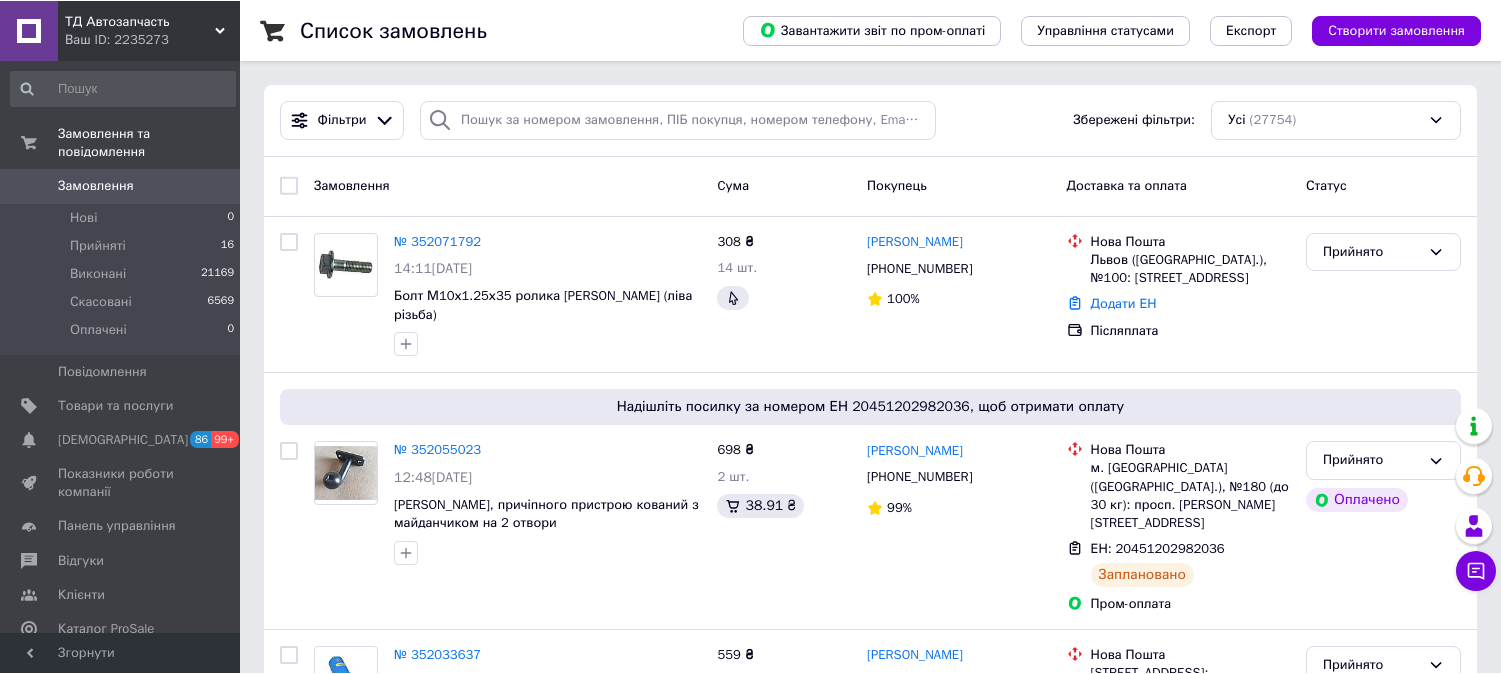scroll, scrollTop: 0, scrollLeft: 0, axis: both 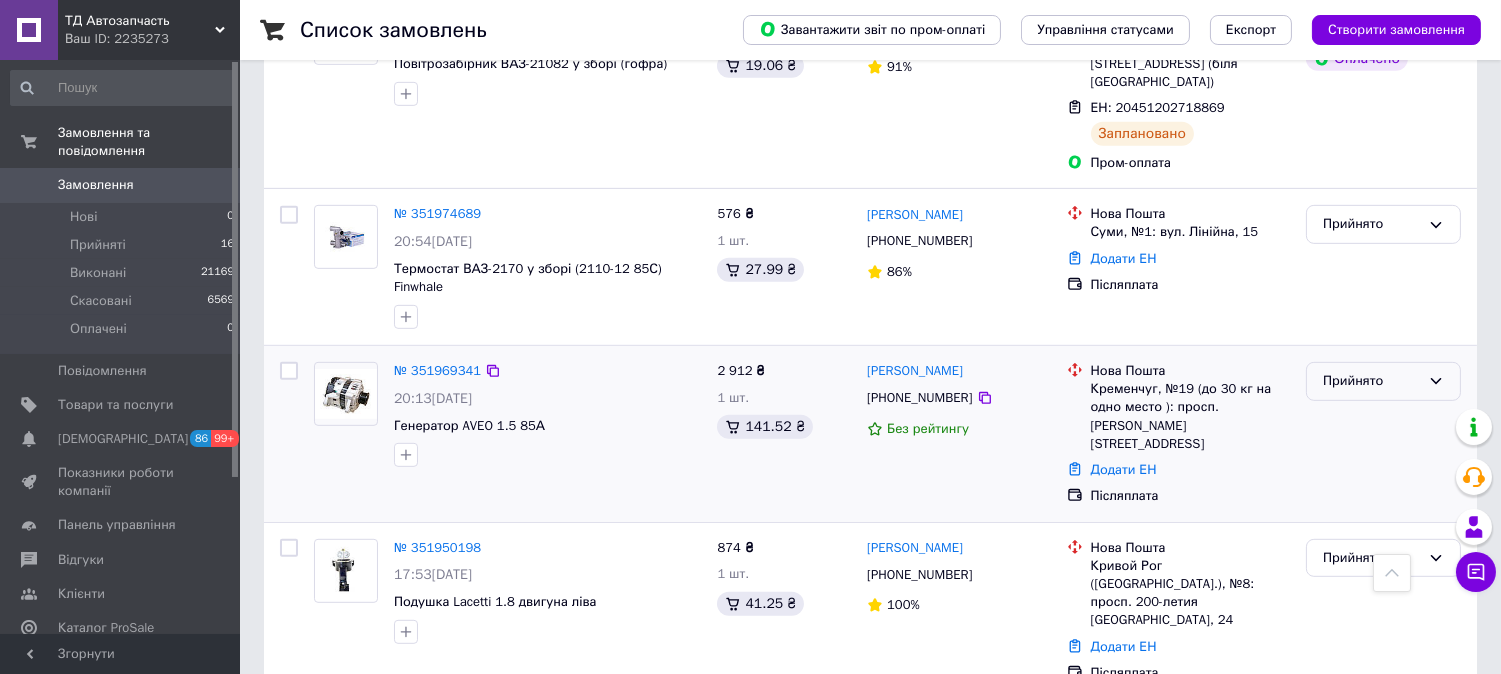 click 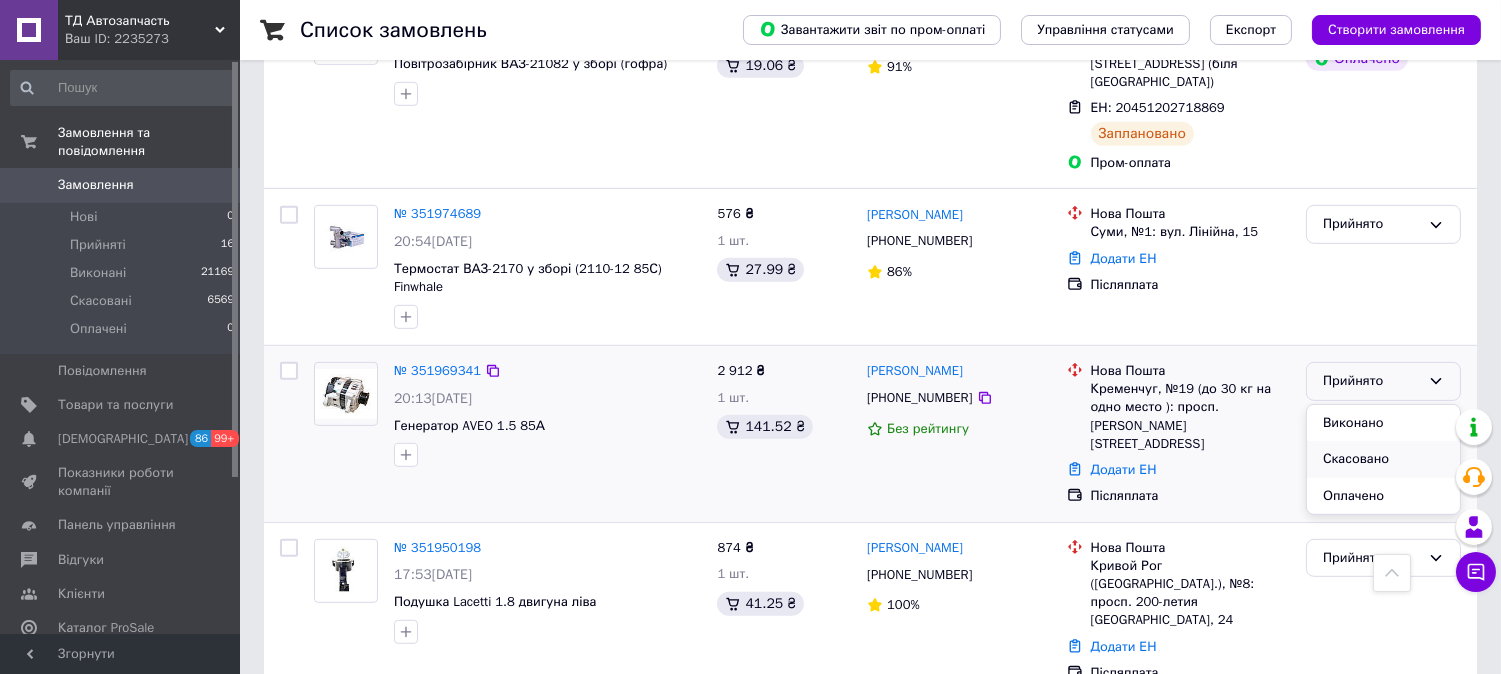 click on "Скасовано" at bounding box center (1383, 459) 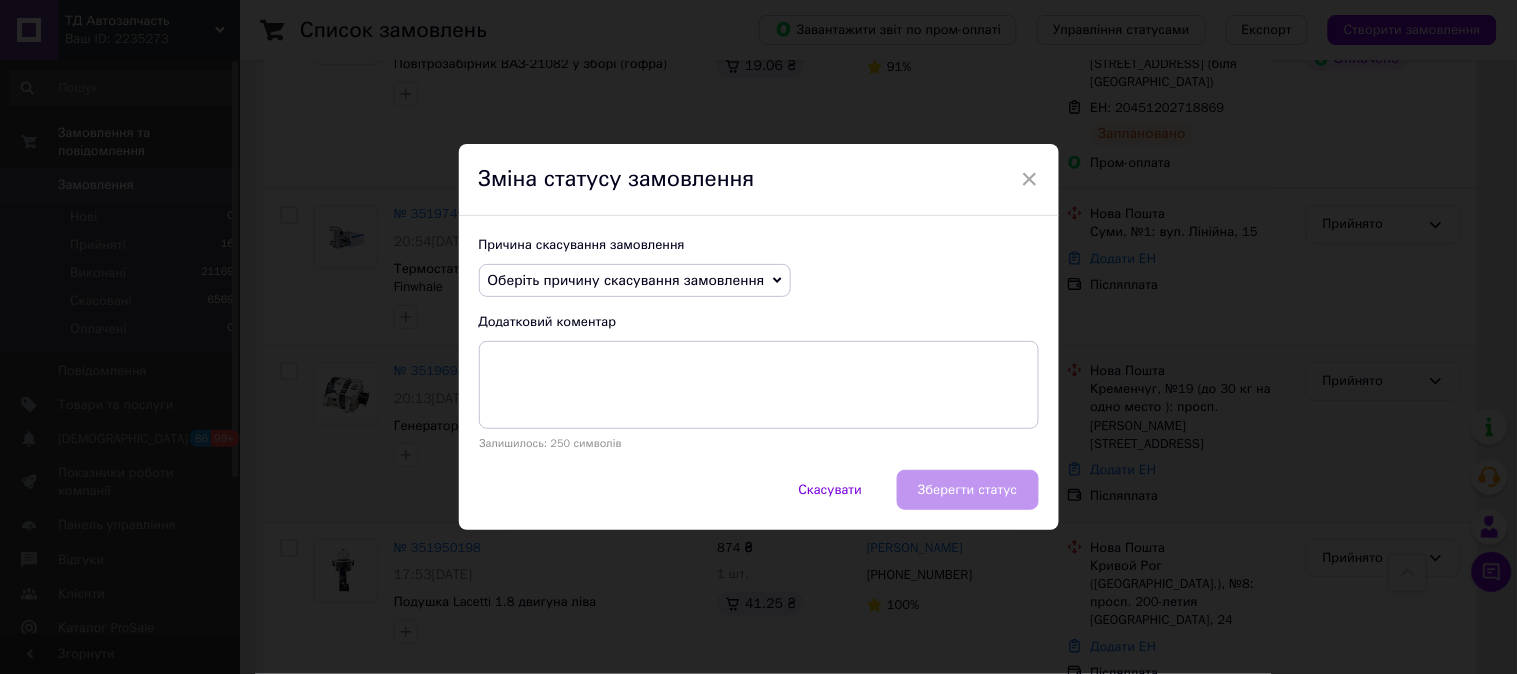 click 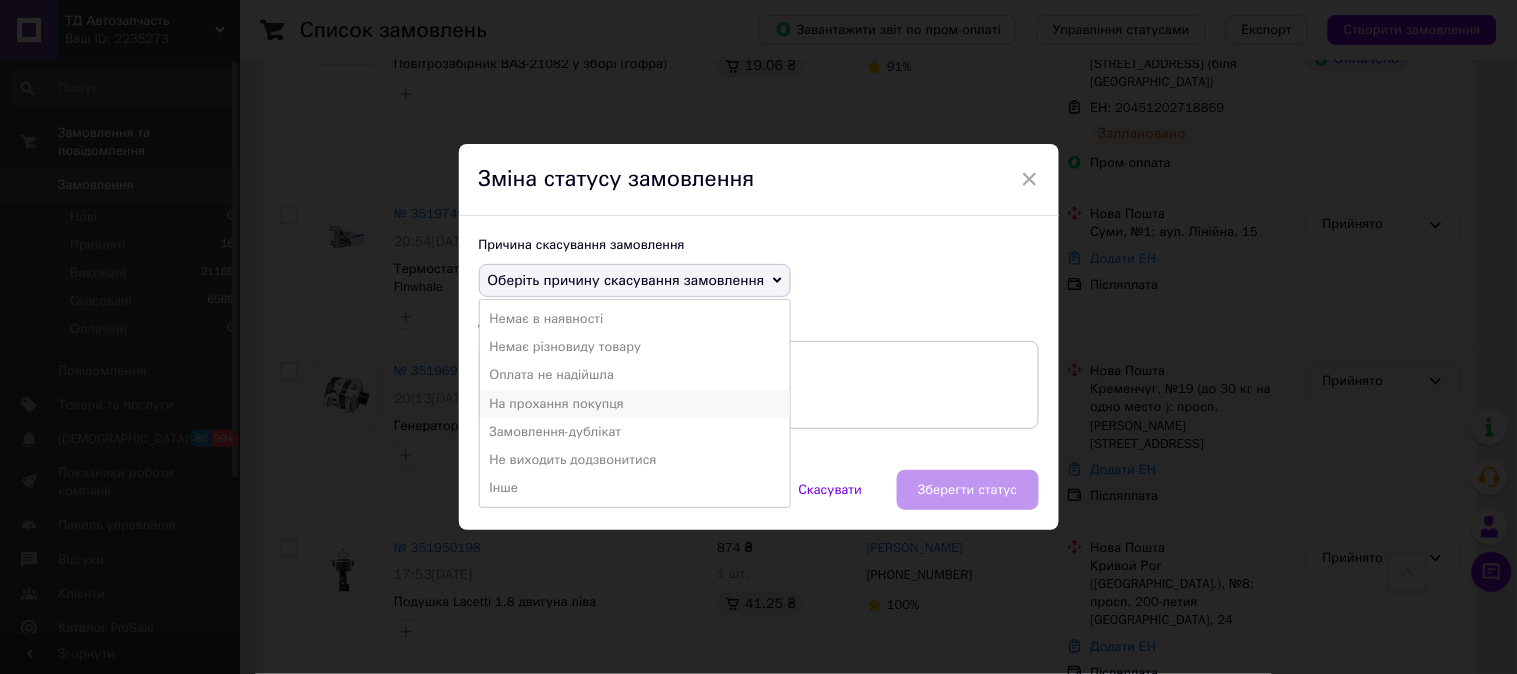 click on "На прохання покупця" at bounding box center (635, 404) 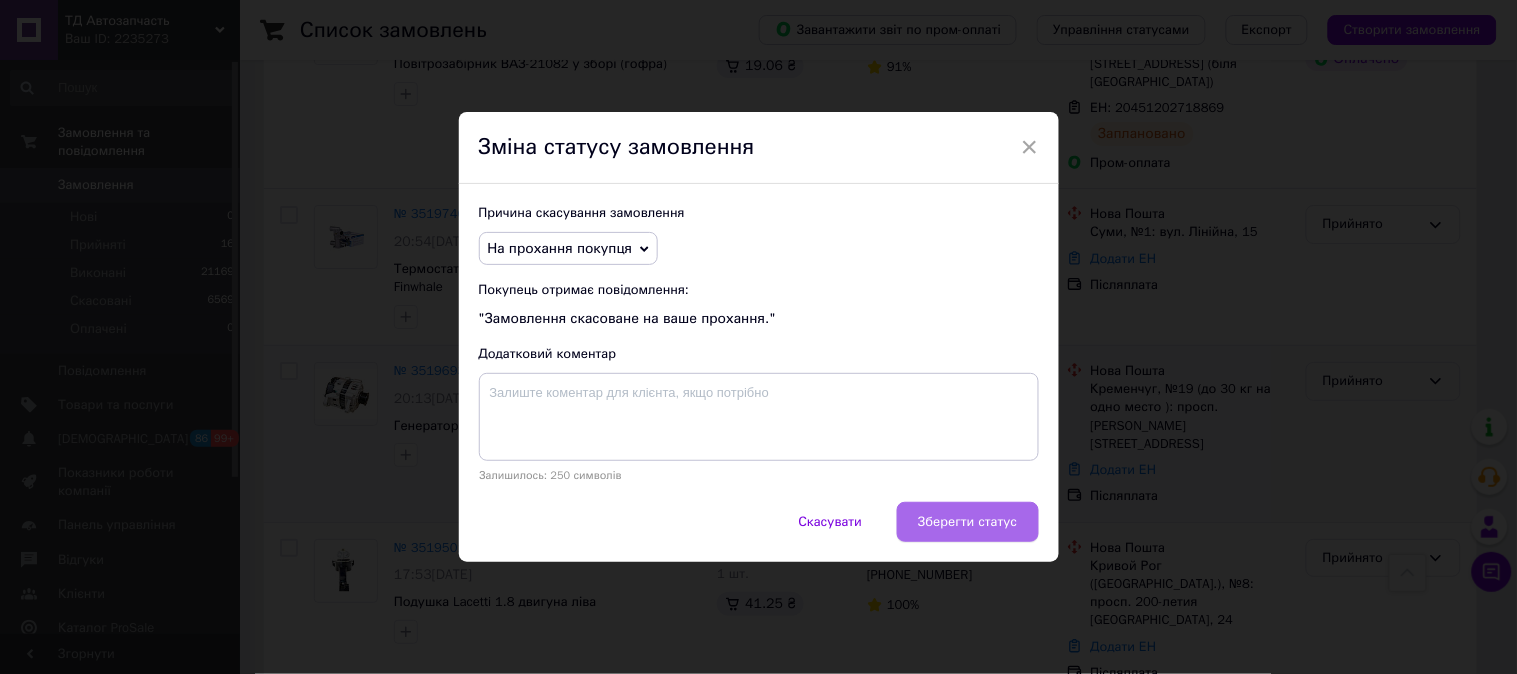 click on "Зберегти статус" at bounding box center (967, 522) 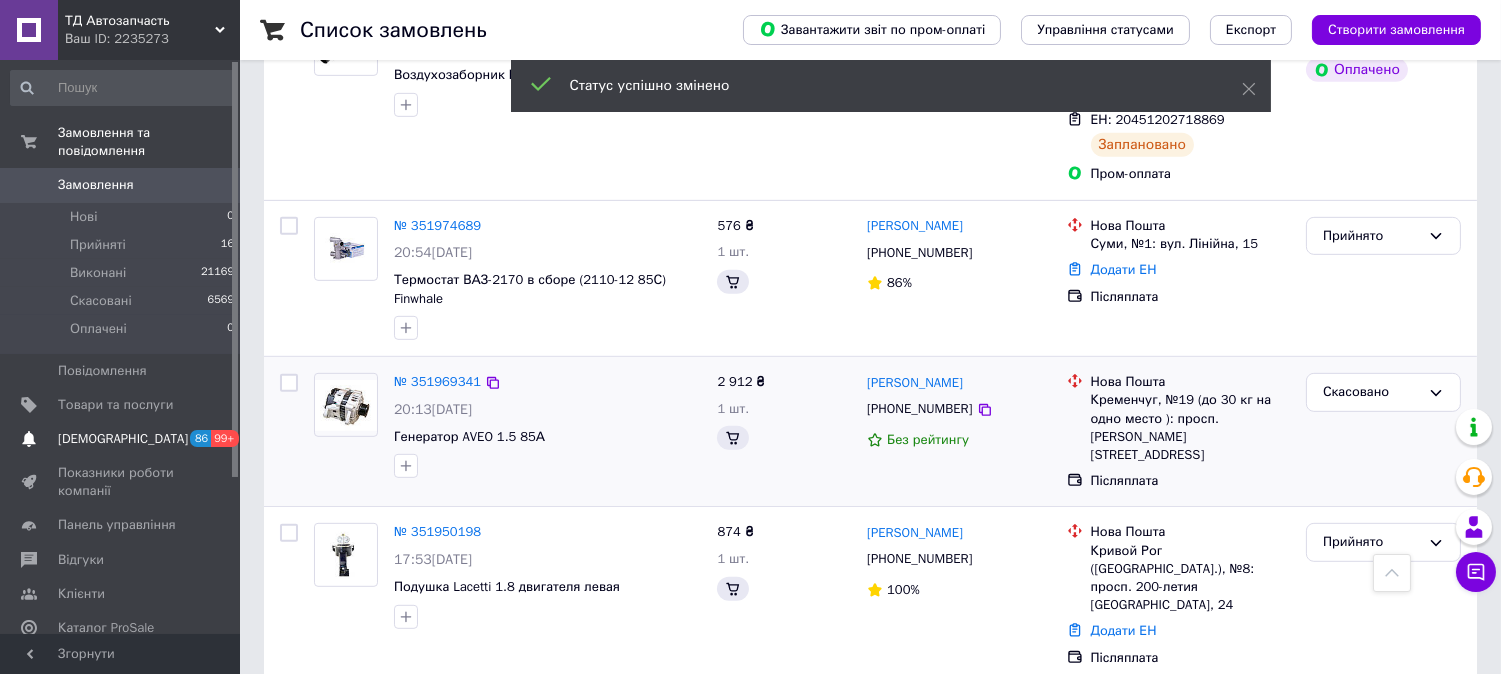 scroll, scrollTop: 2033, scrollLeft: 0, axis: vertical 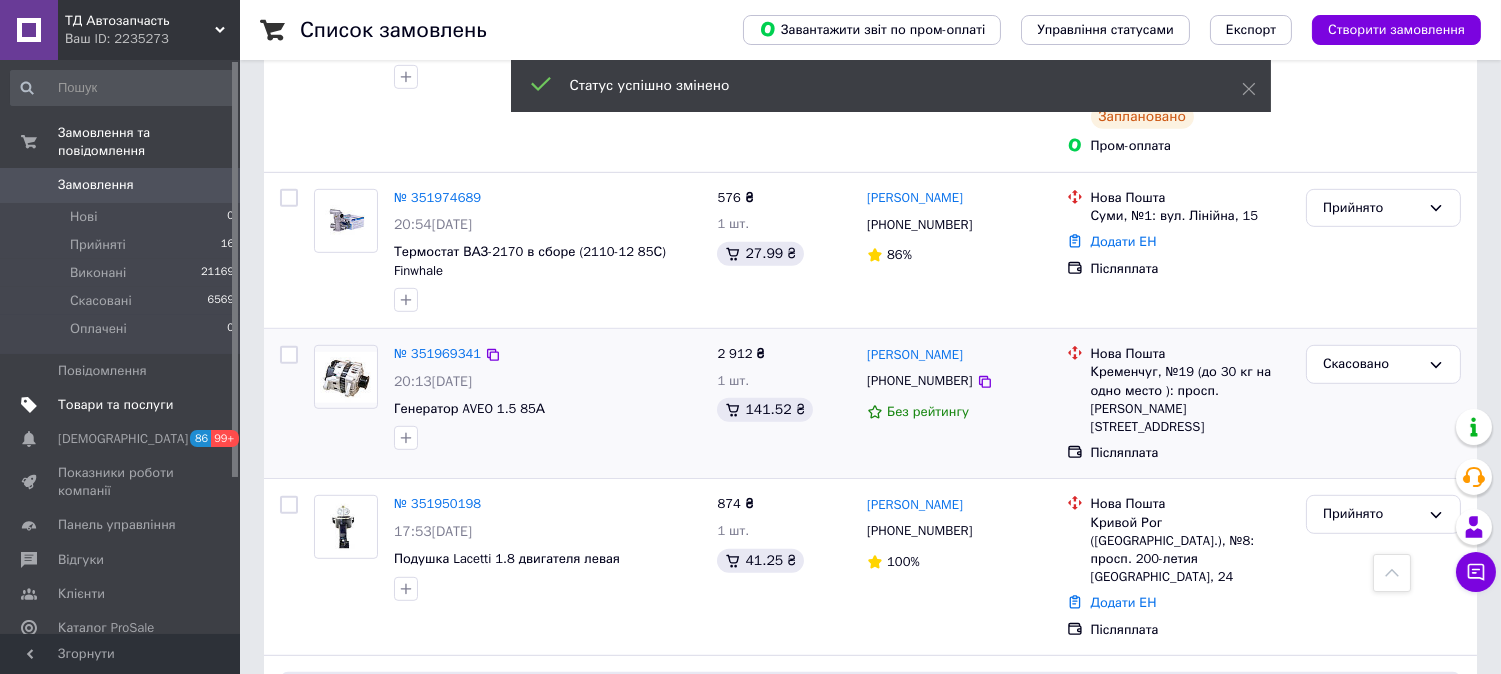click on "Товари та послуги" at bounding box center (115, 405) 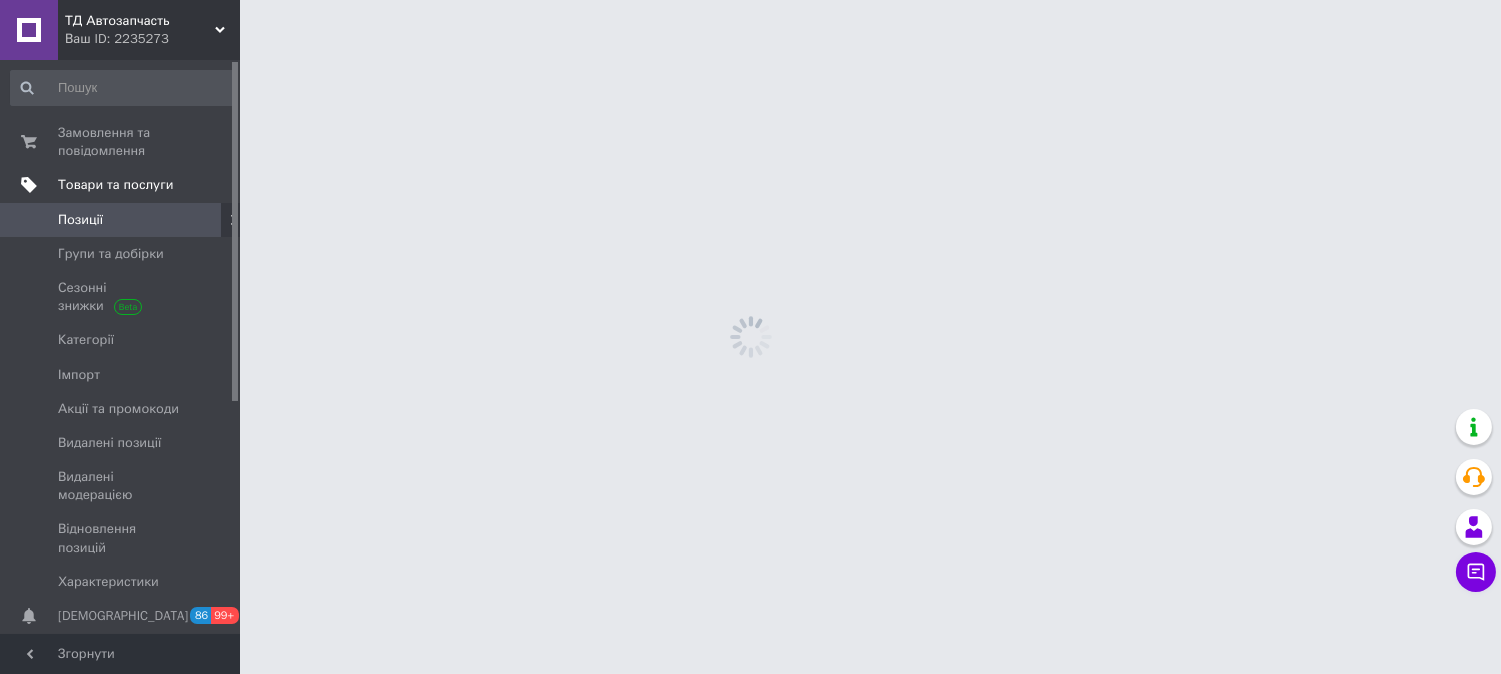 scroll, scrollTop: 0, scrollLeft: 0, axis: both 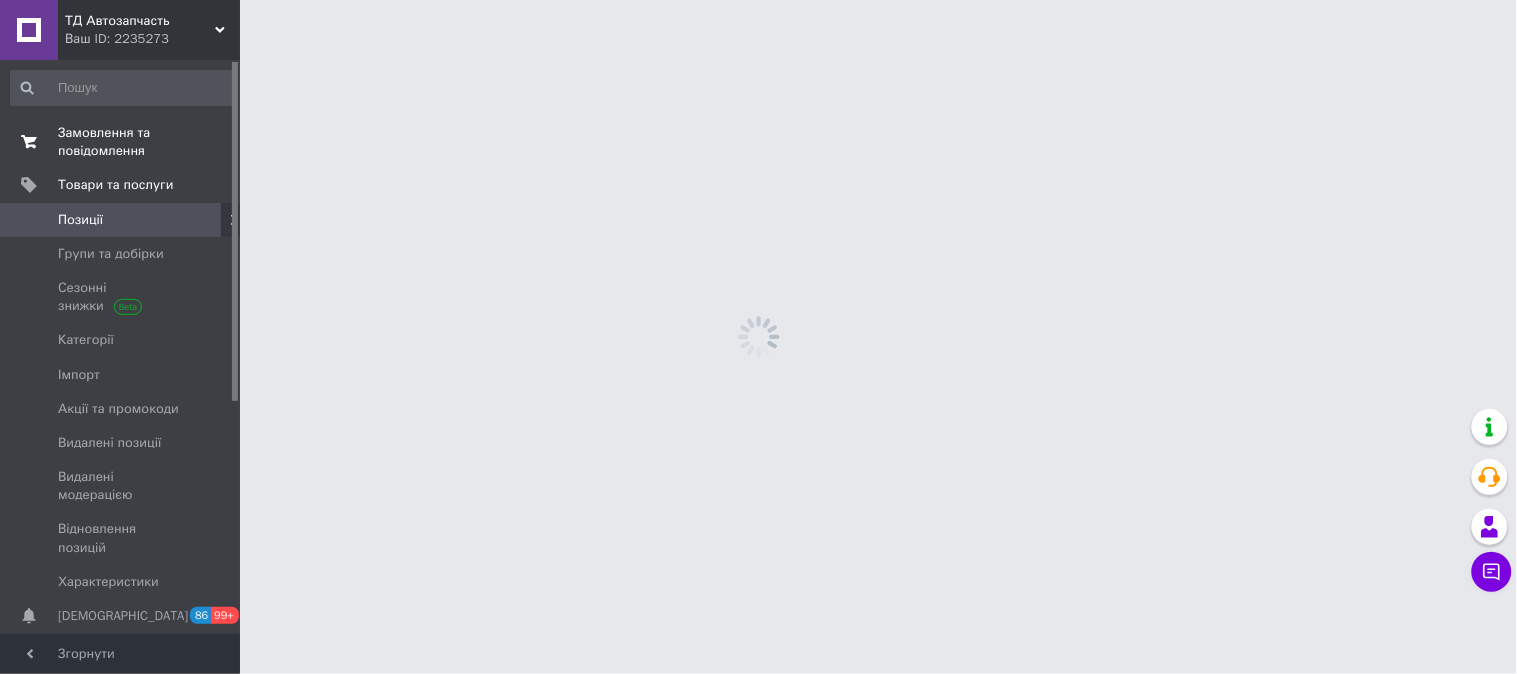 click on "Замовлення та повідомлення" at bounding box center (121, 142) 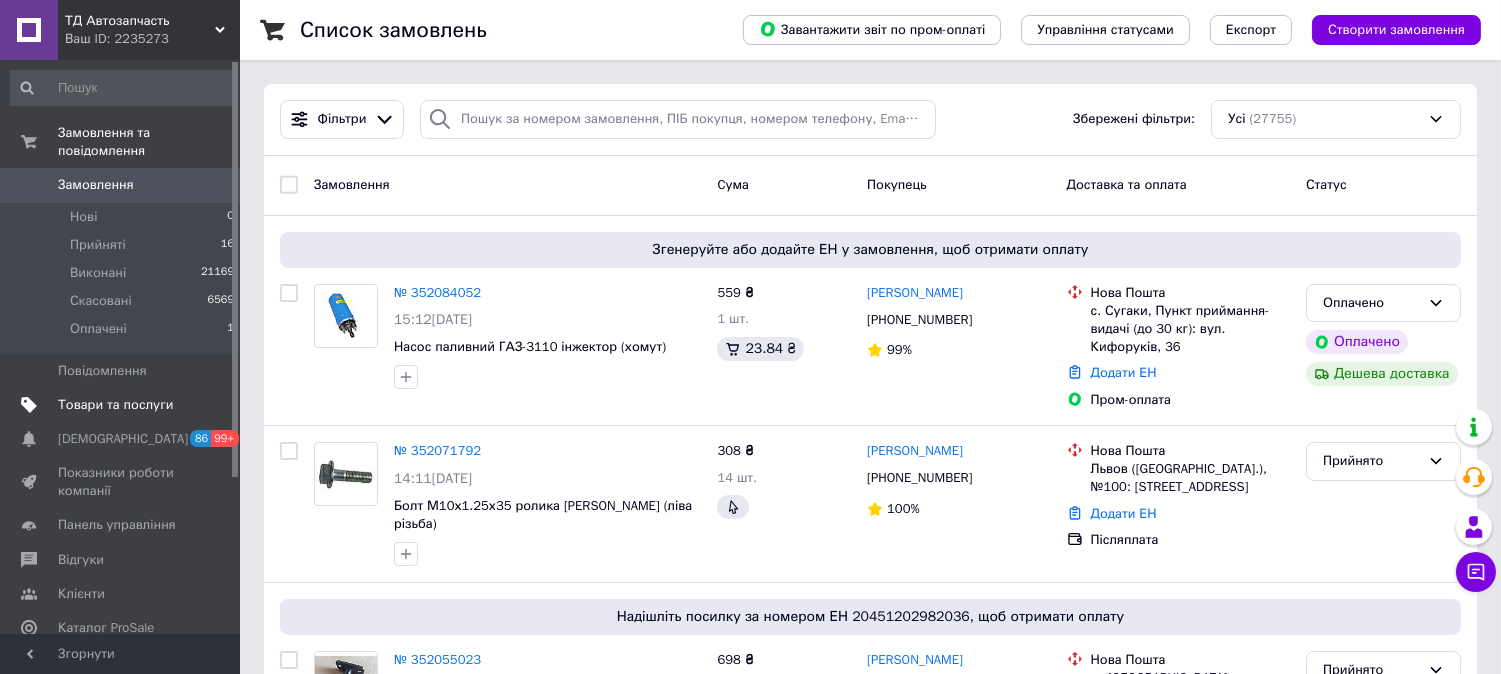 click on "Товари та послуги" at bounding box center (115, 405) 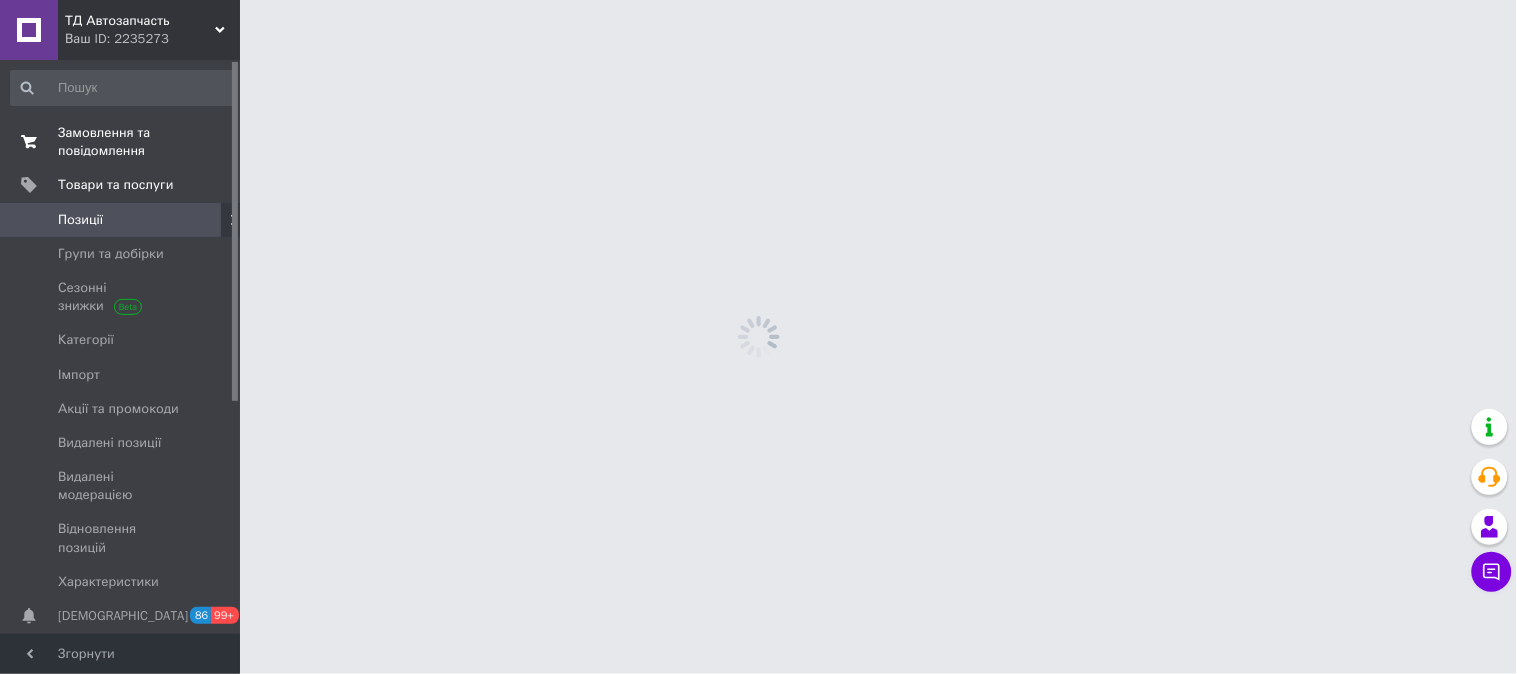 click on "Замовлення та повідомлення" at bounding box center [121, 142] 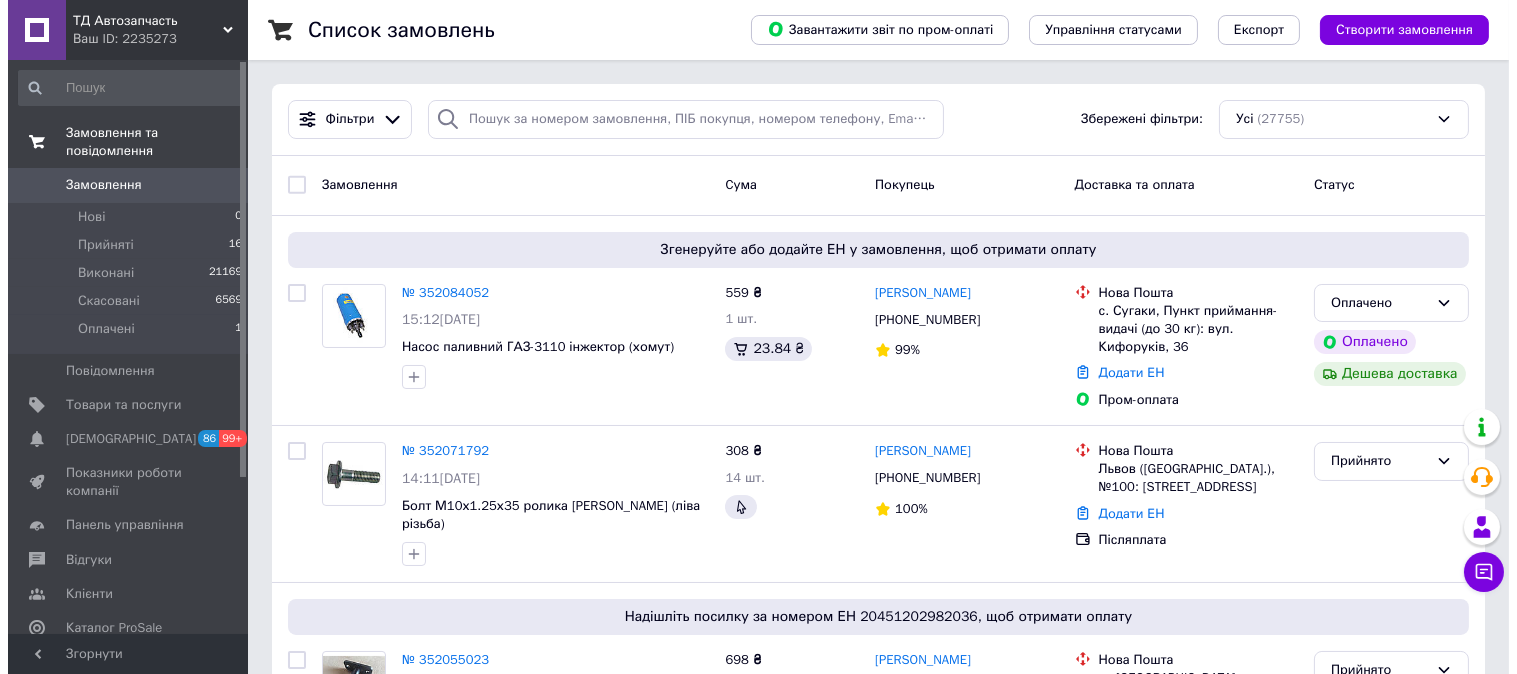 scroll, scrollTop: 215, scrollLeft: 0, axis: vertical 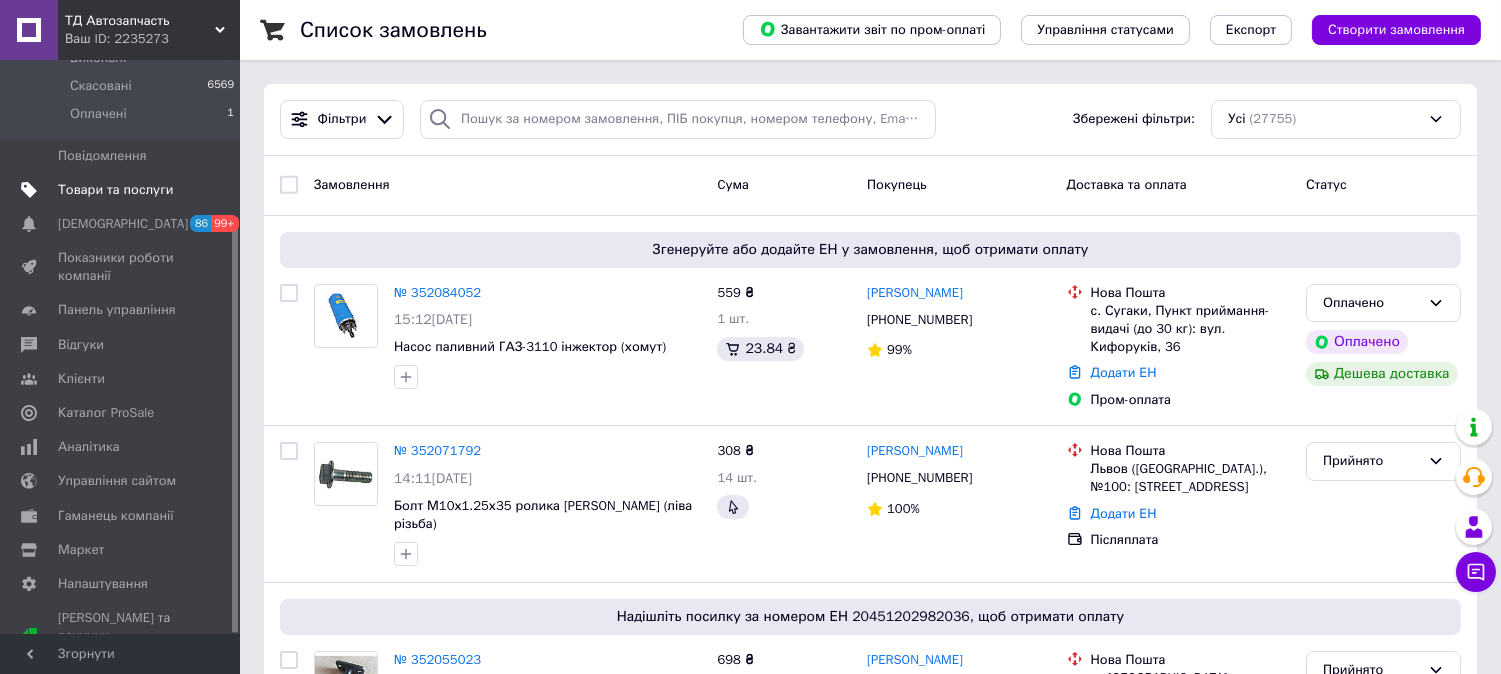 click on "Товари та послуги" at bounding box center [115, 190] 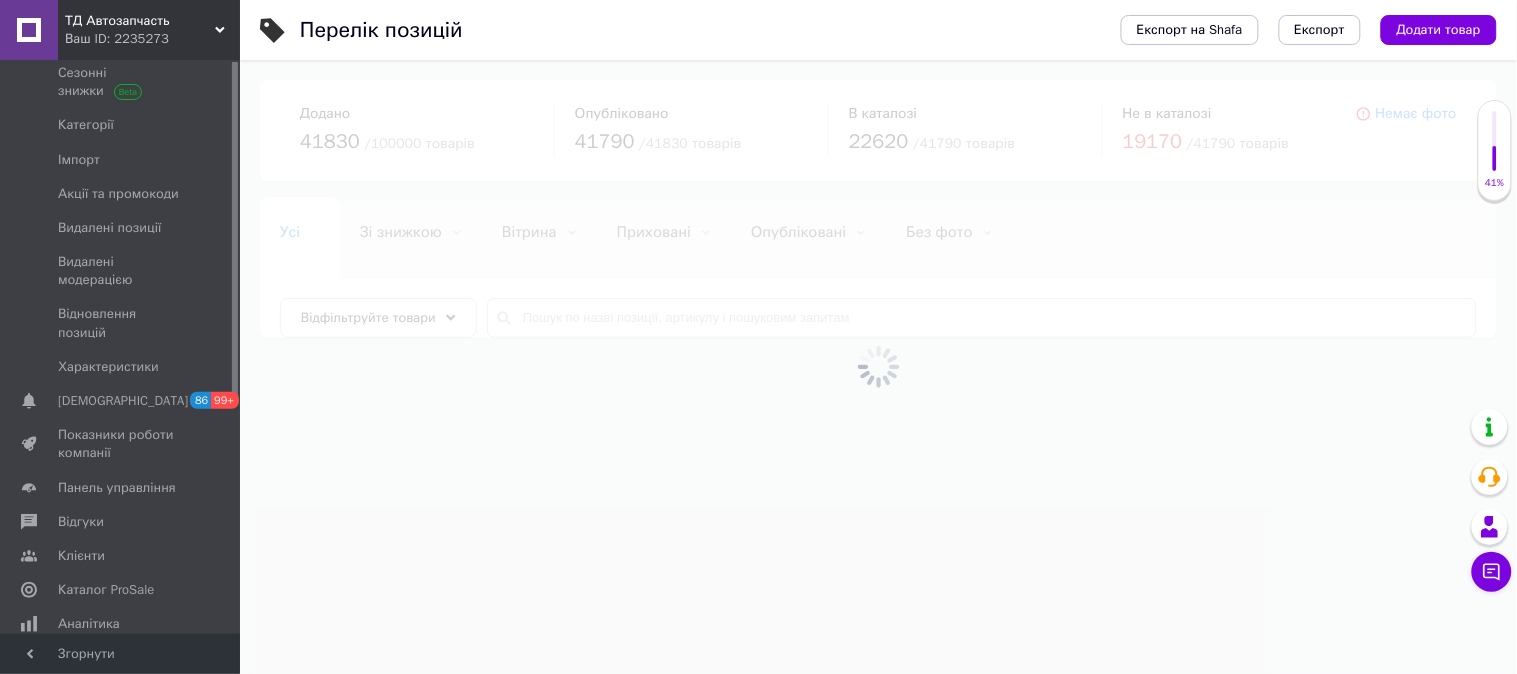 click at bounding box center (235, 347) 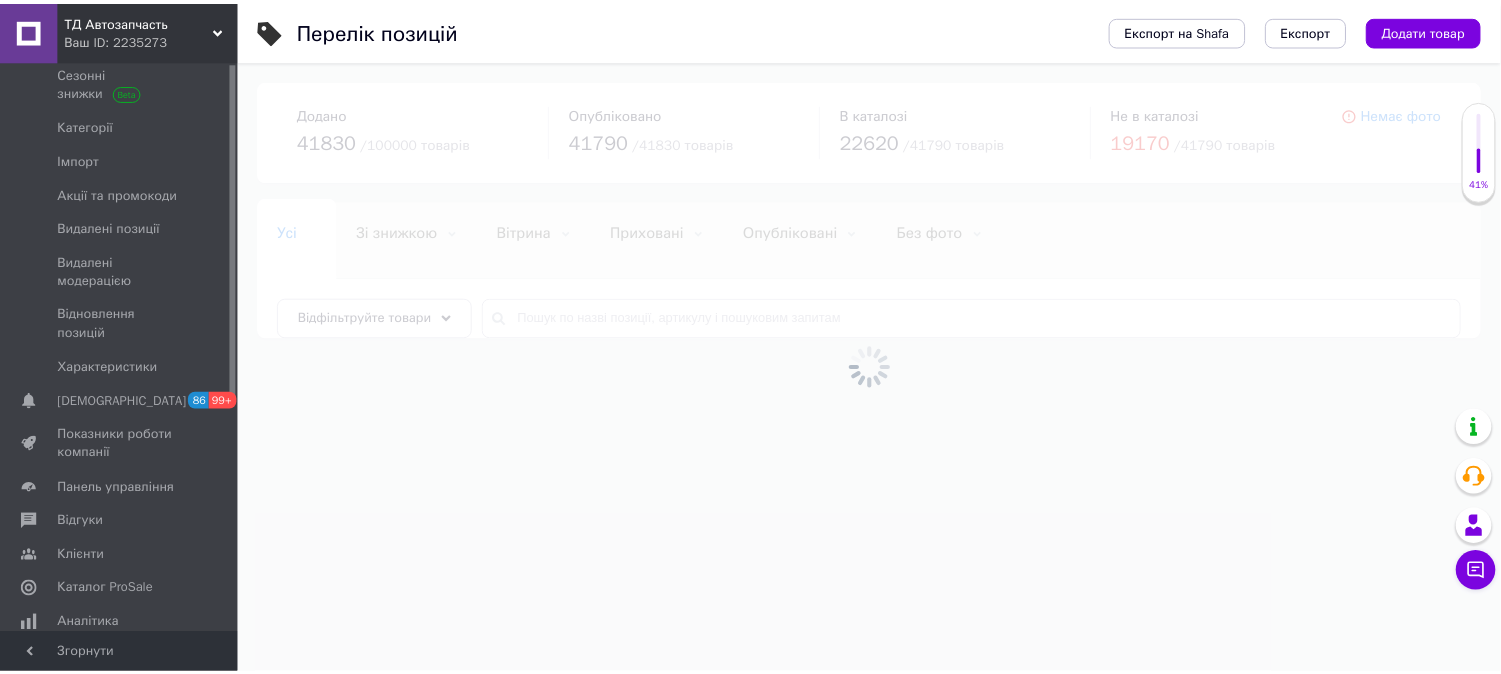 scroll, scrollTop: 0, scrollLeft: 0, axis: both 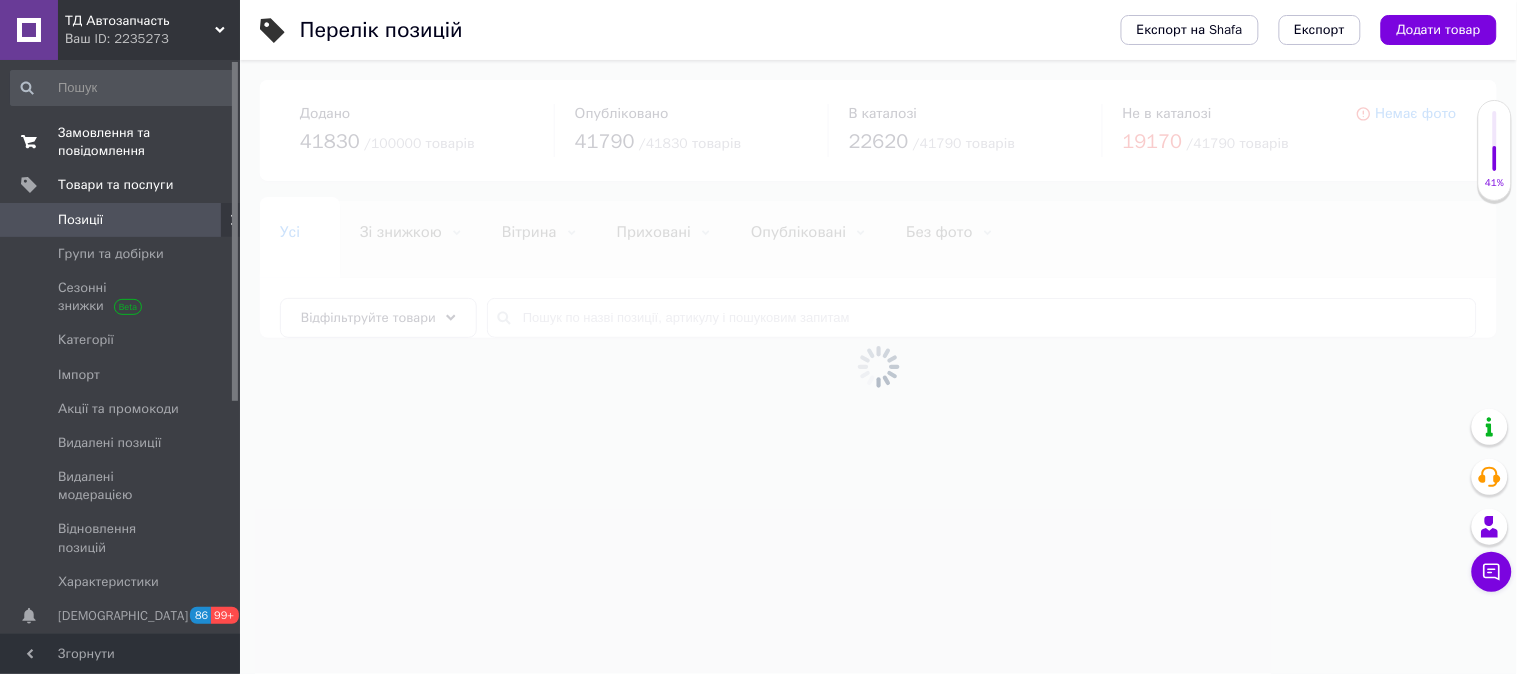 click on "Замовлення та повідомлення" at bounding box center (121, 142) 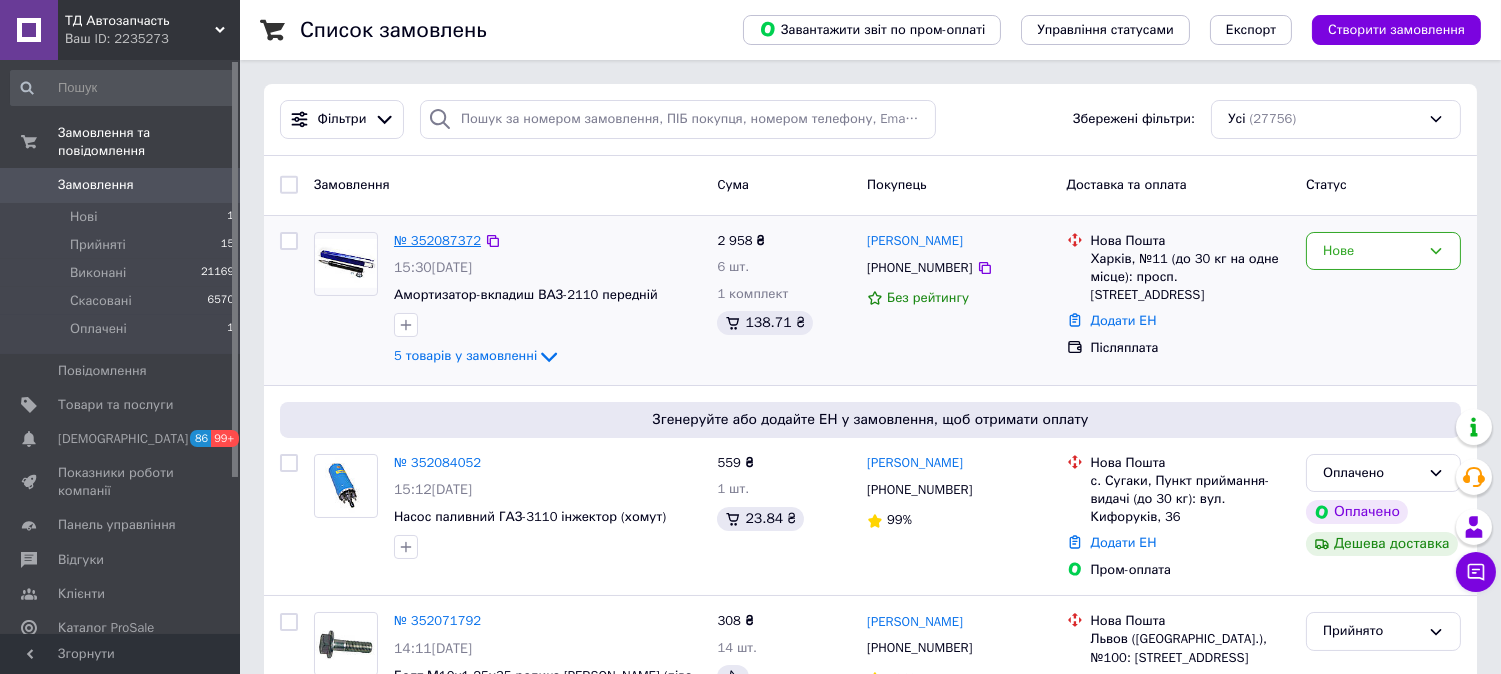 click on "№ 352087372" at bounding box center (437, 240) 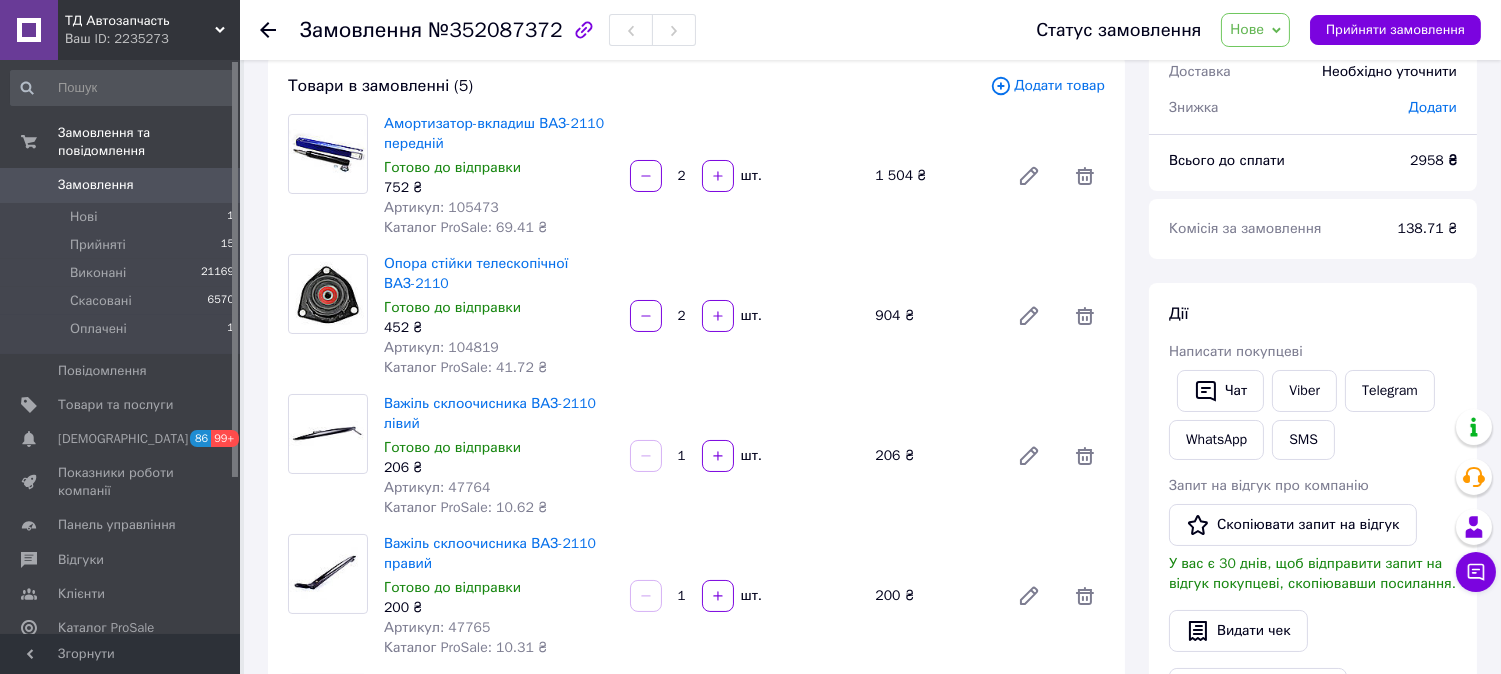 scroll, scrollTop: 91, scrollLeft: 0, axis: vertical 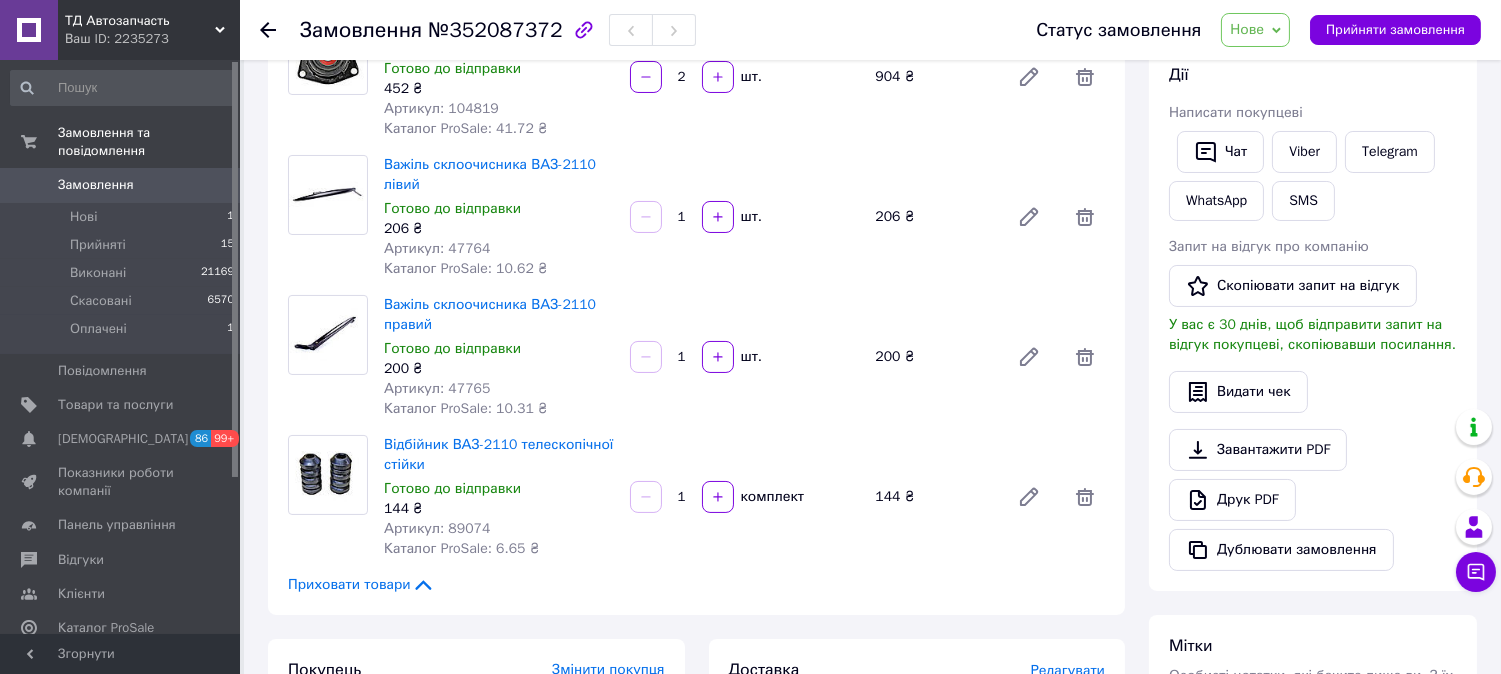 click 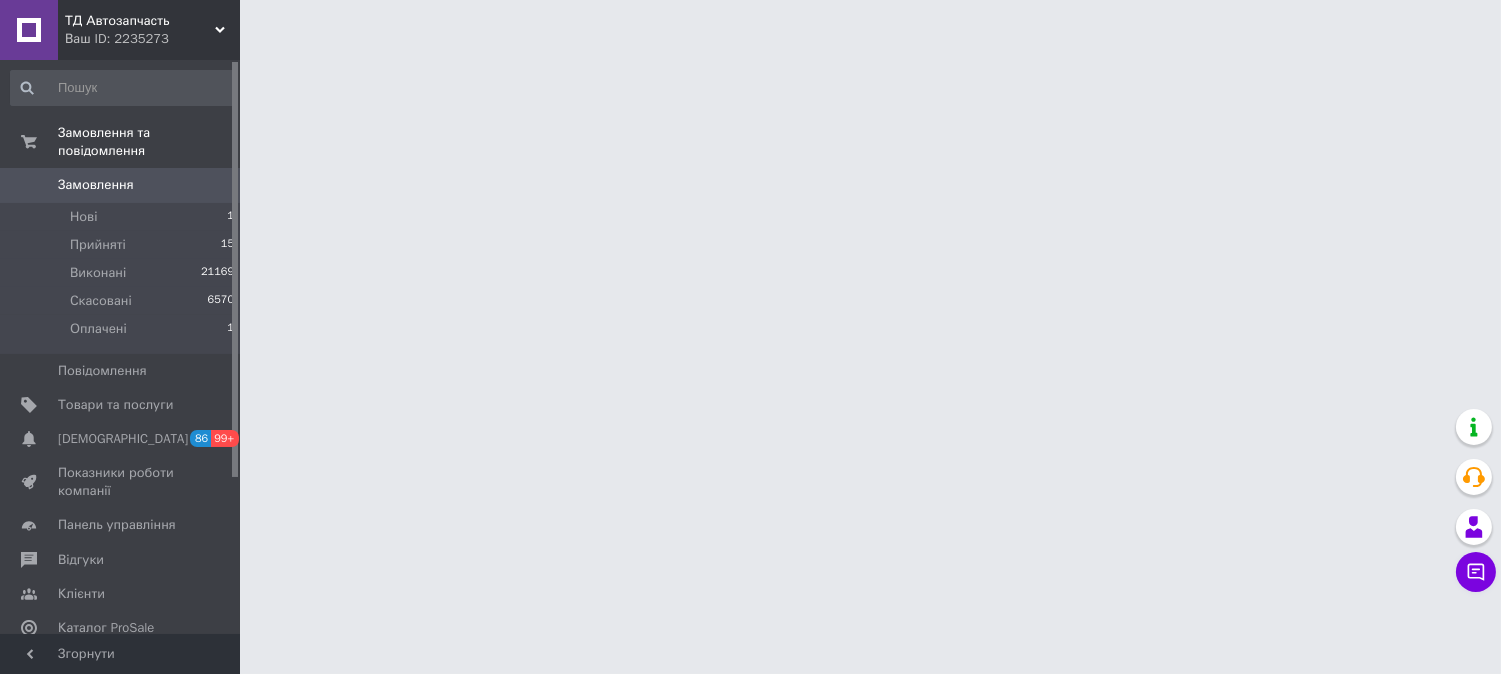 scroll, scrollTop: 0, scrollLeft: 0, axis: both 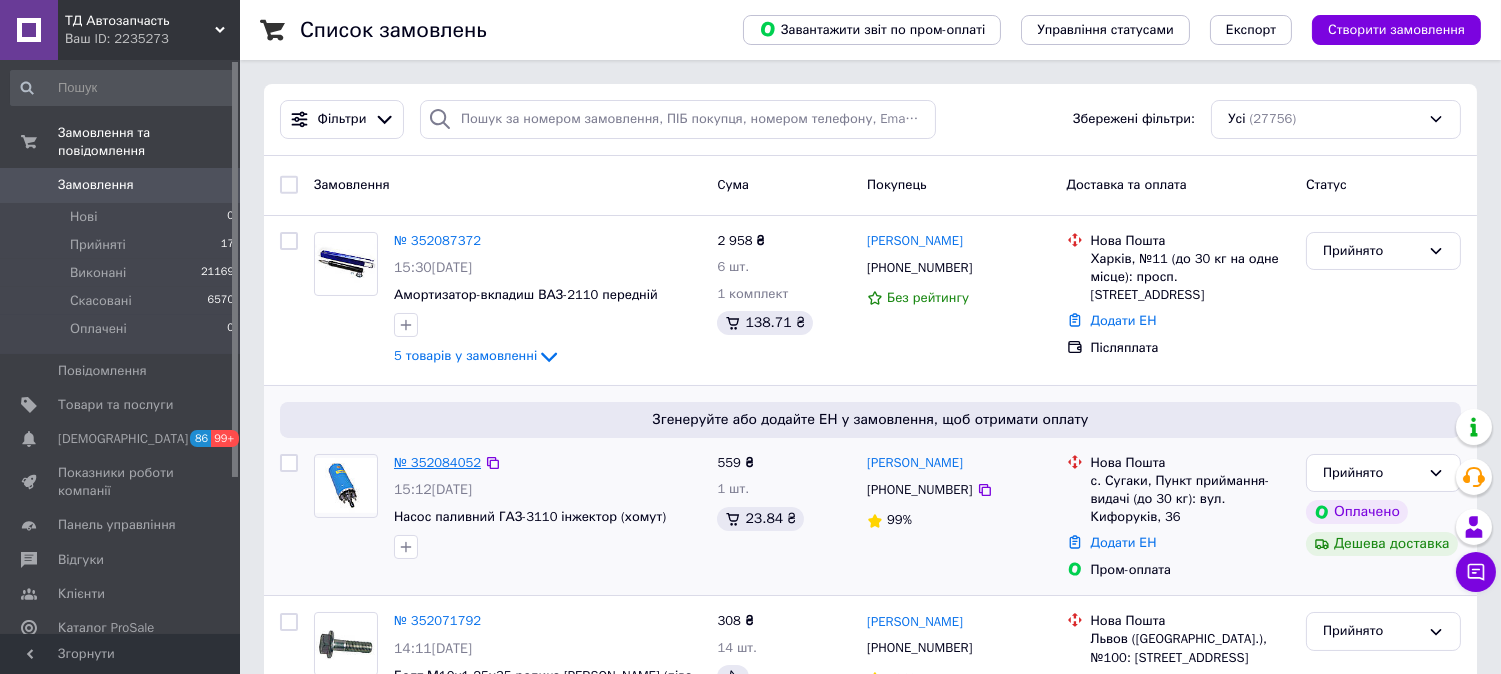 click on "№ 352084052" at bounding box center [437, 462] 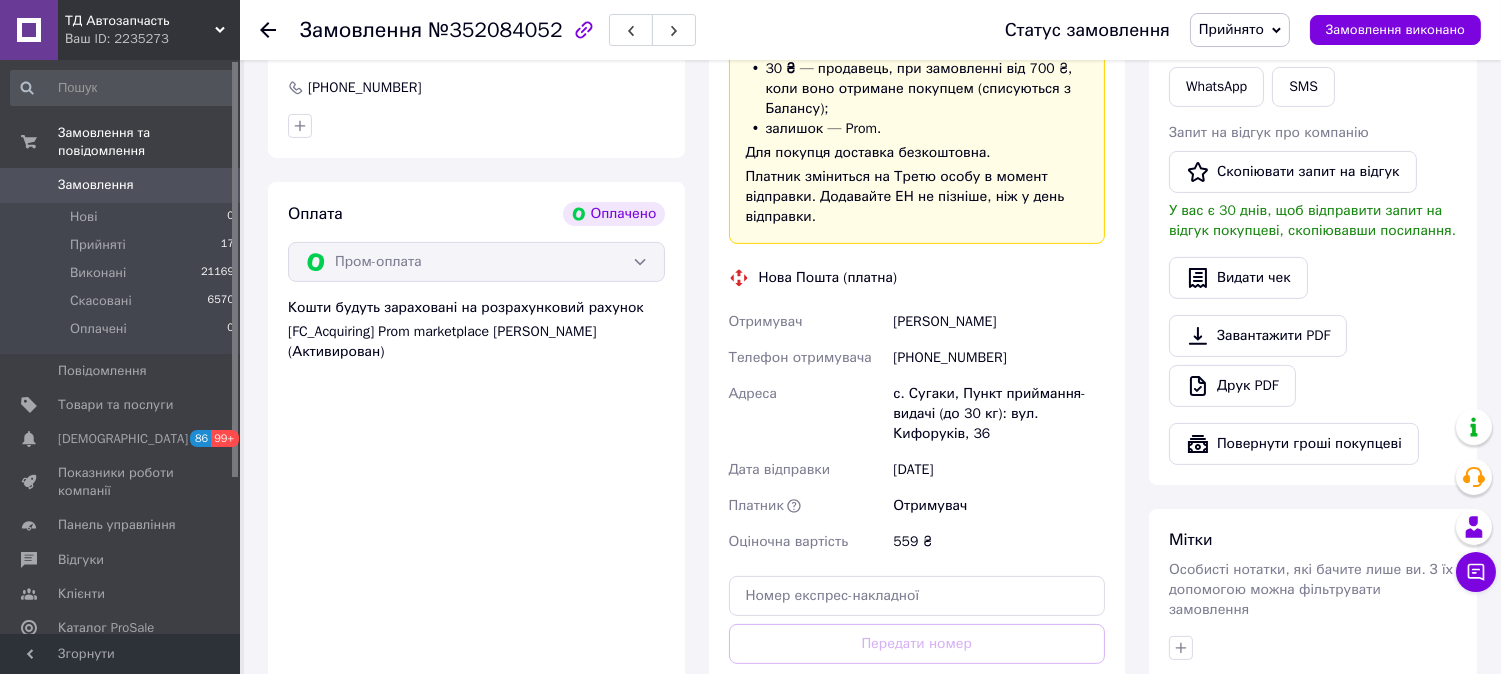 scroll, scrollTop: 1143, scrollLeft: 0, axis: vertical 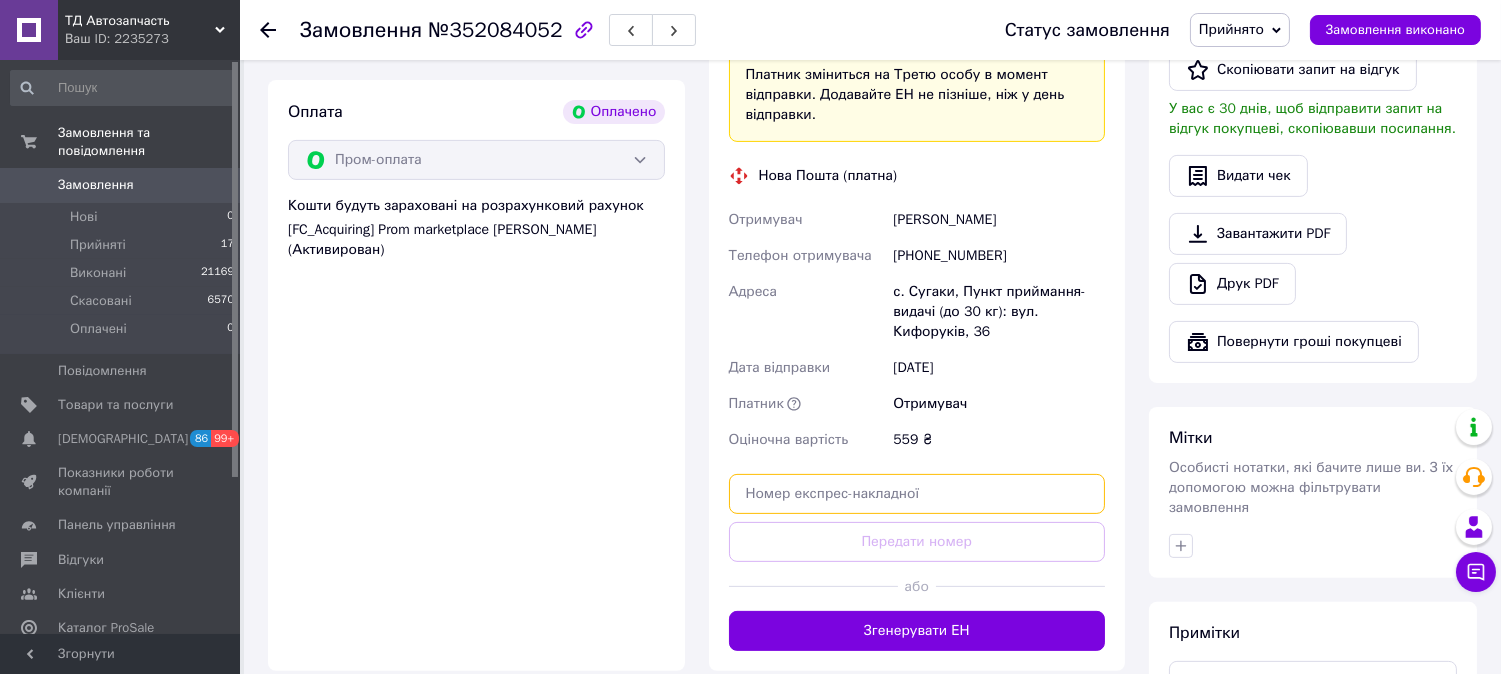 click at bounding box center [917, 494] 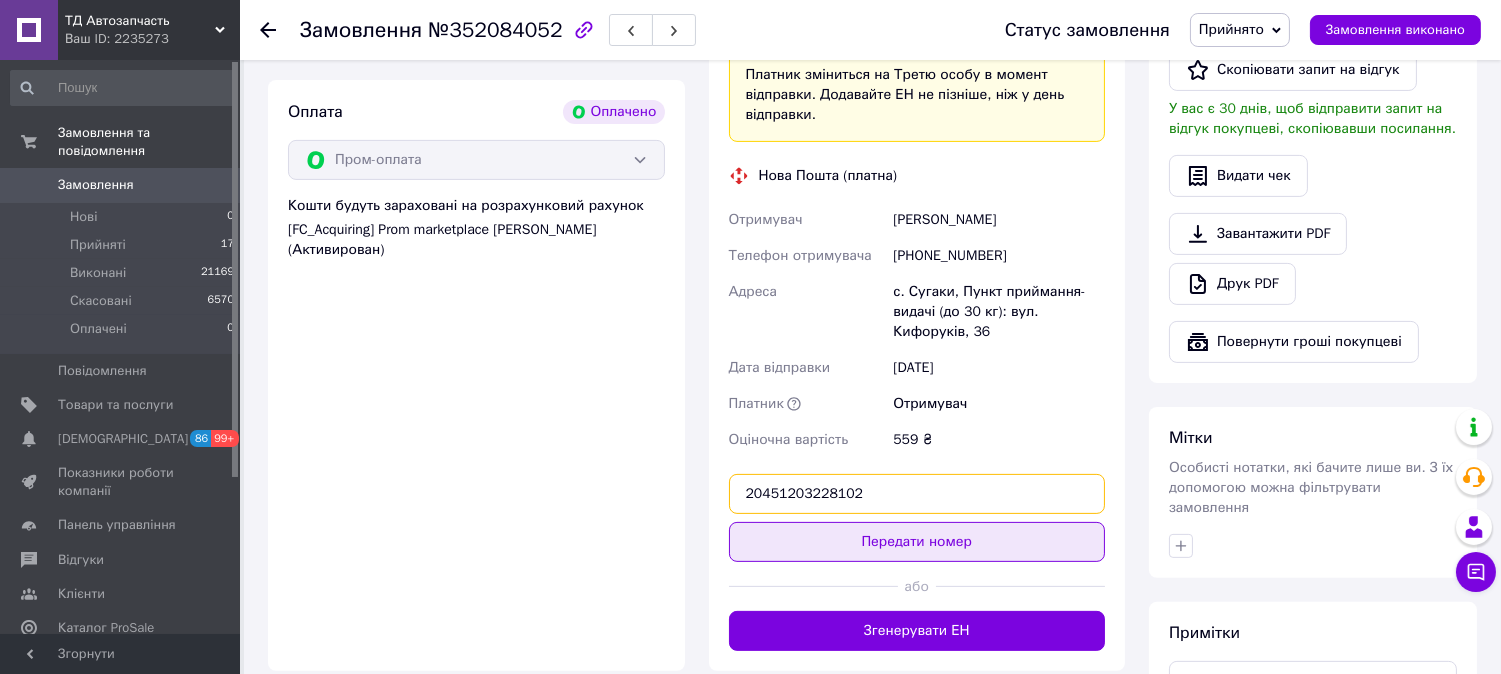type on "20451203228102" 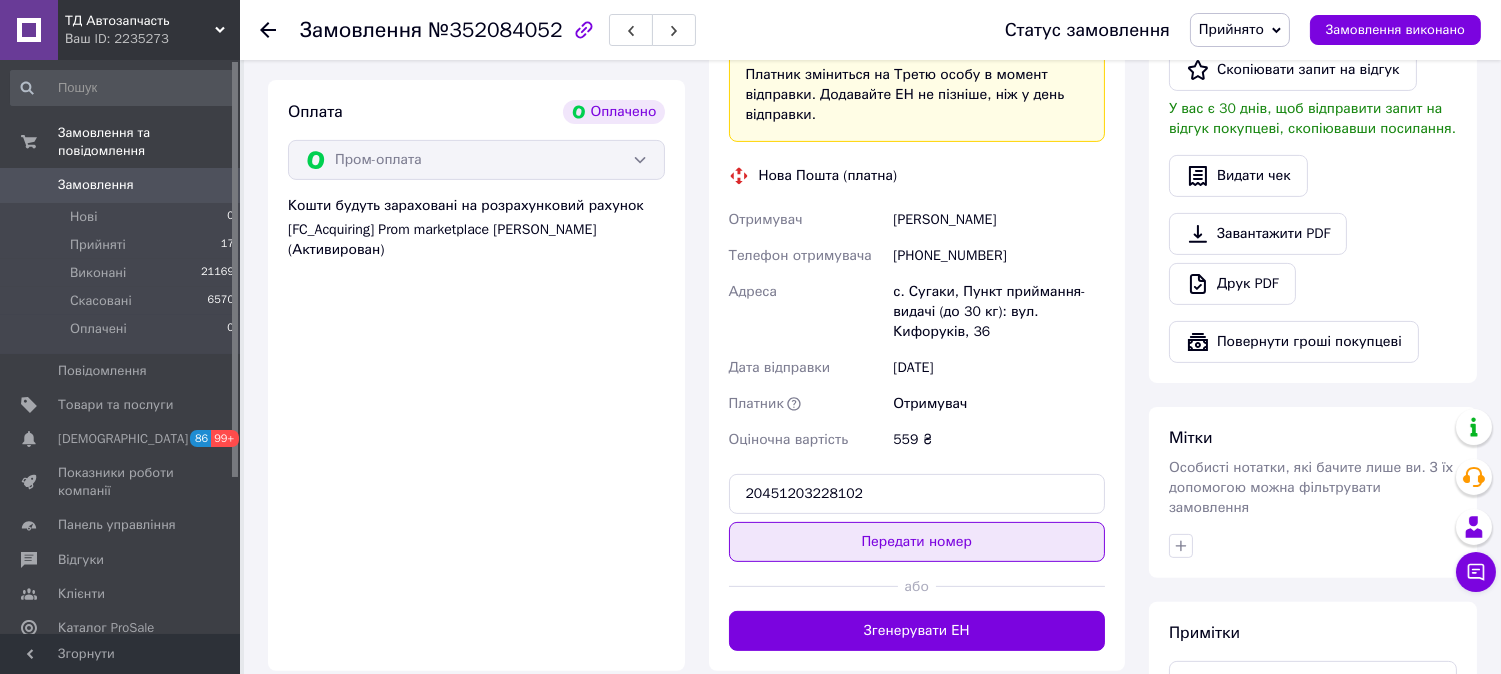 click on "Передати номер" at bounding box center (917, 542) 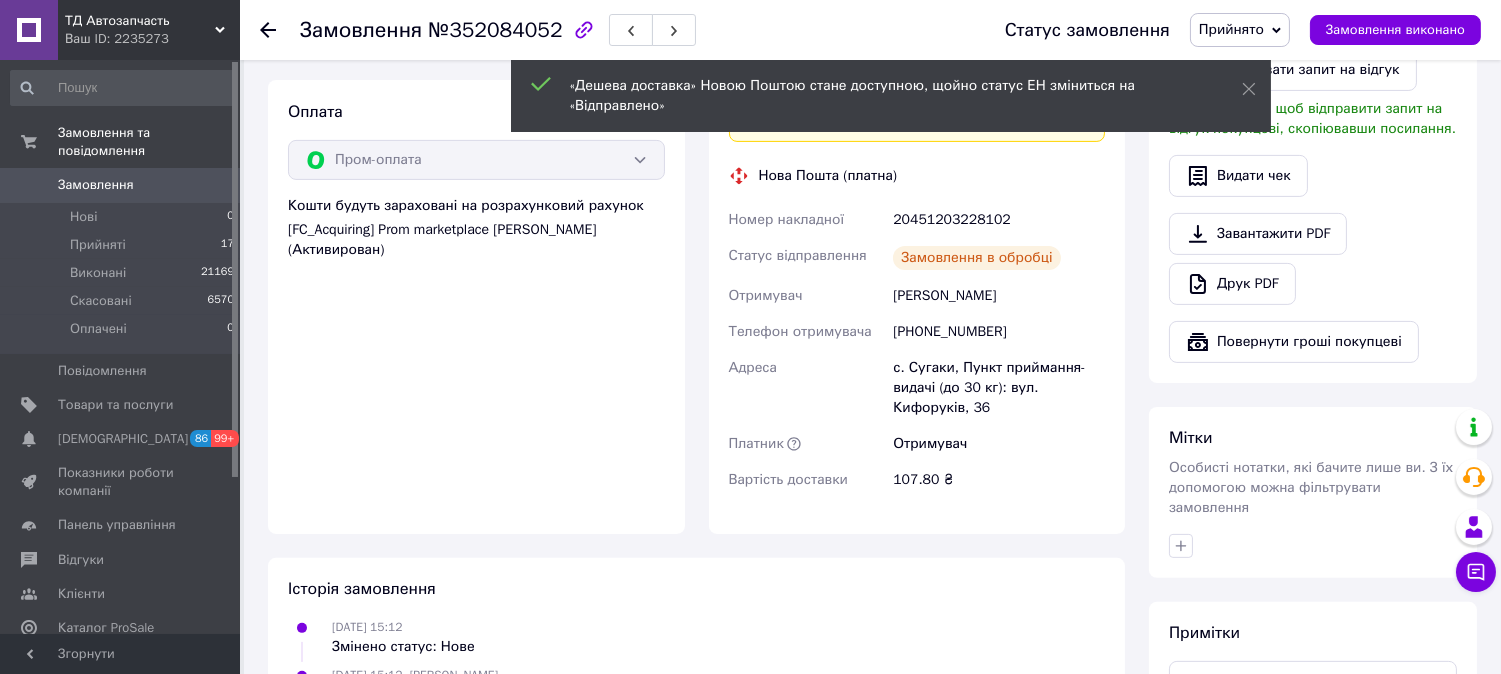 click 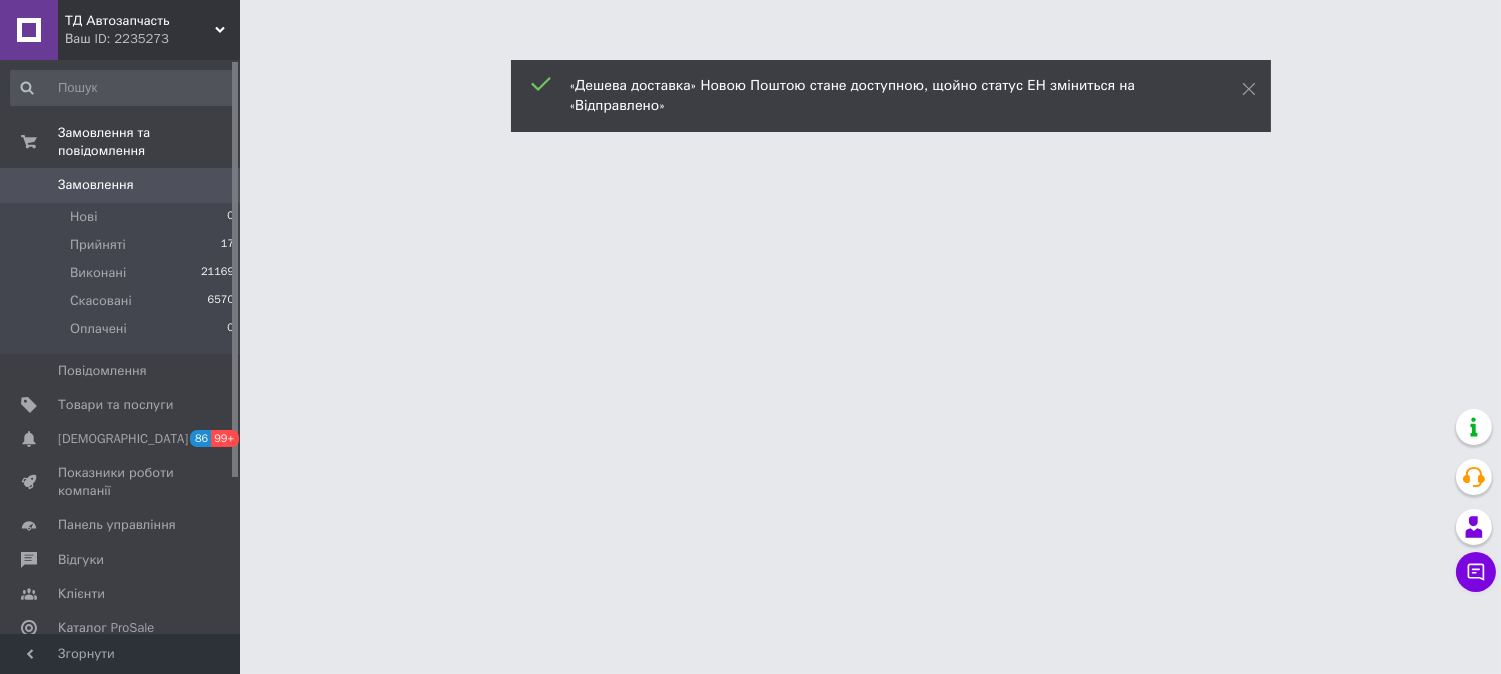 scroll, scrollTop: 0, scrollLeft: 0, axis: both 